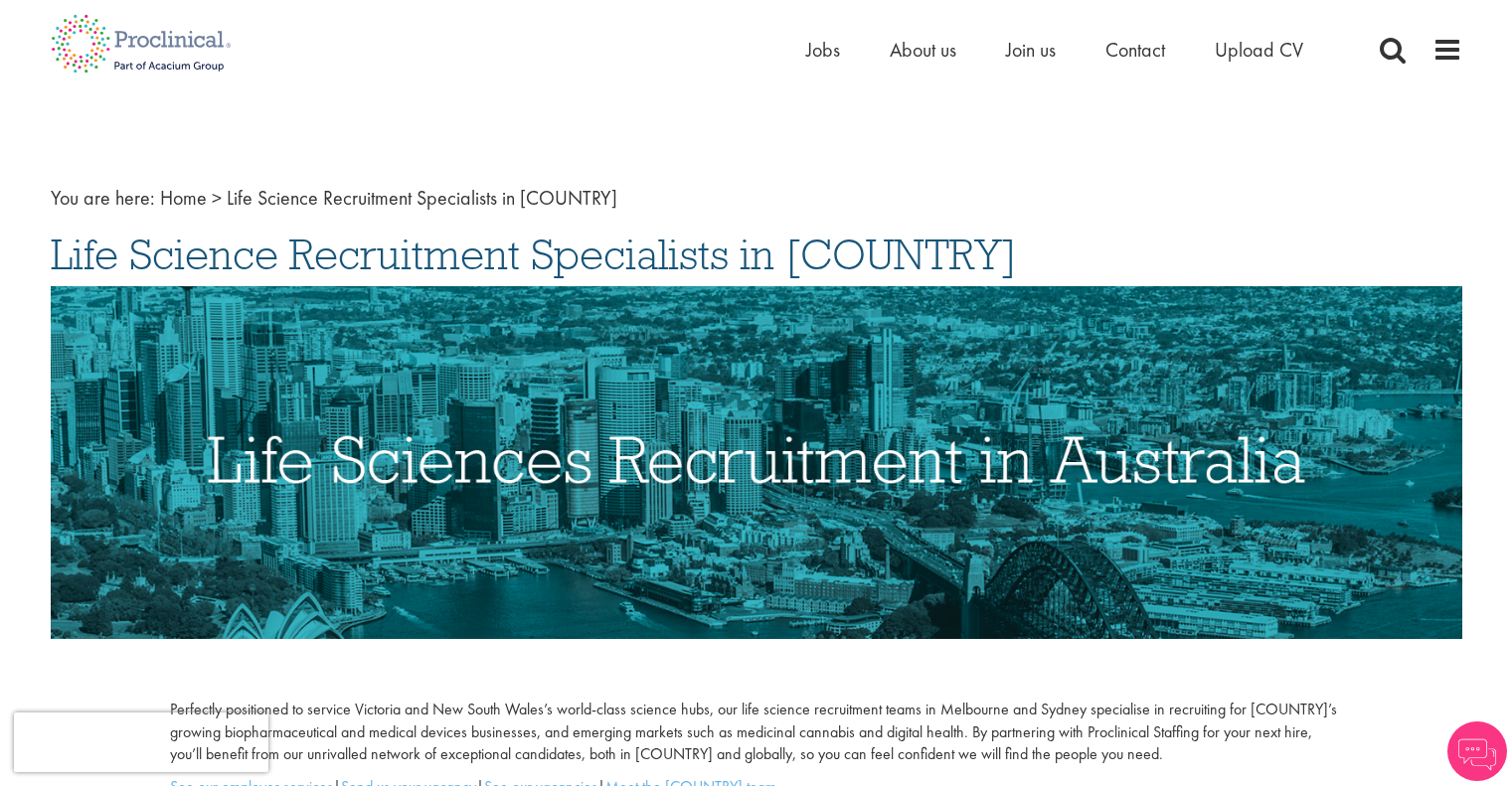 scroll, scrollTop: 0, scrollLeft: 0, axis: both 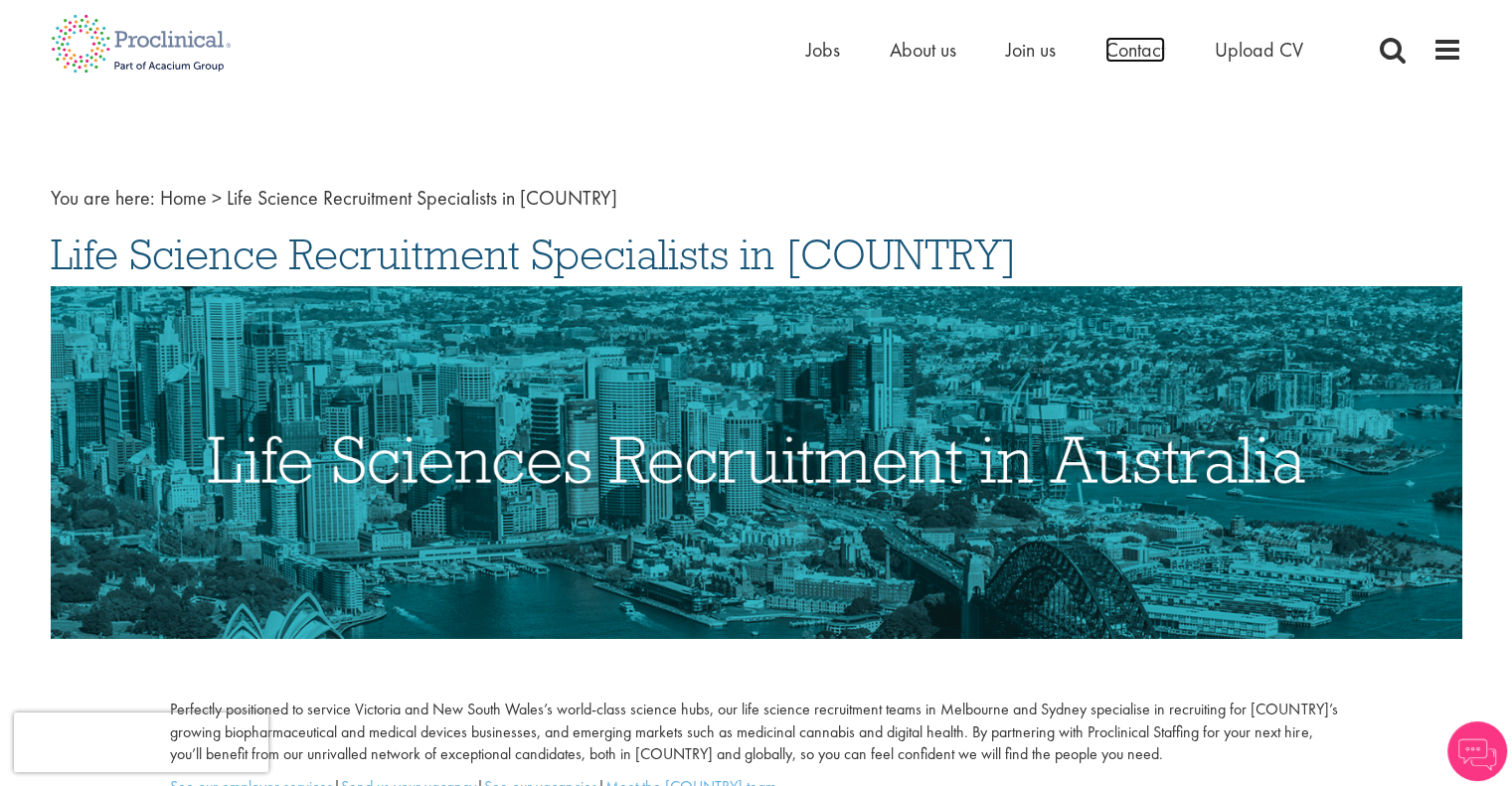 click on "Contact" at bounding box center [1135, 50] 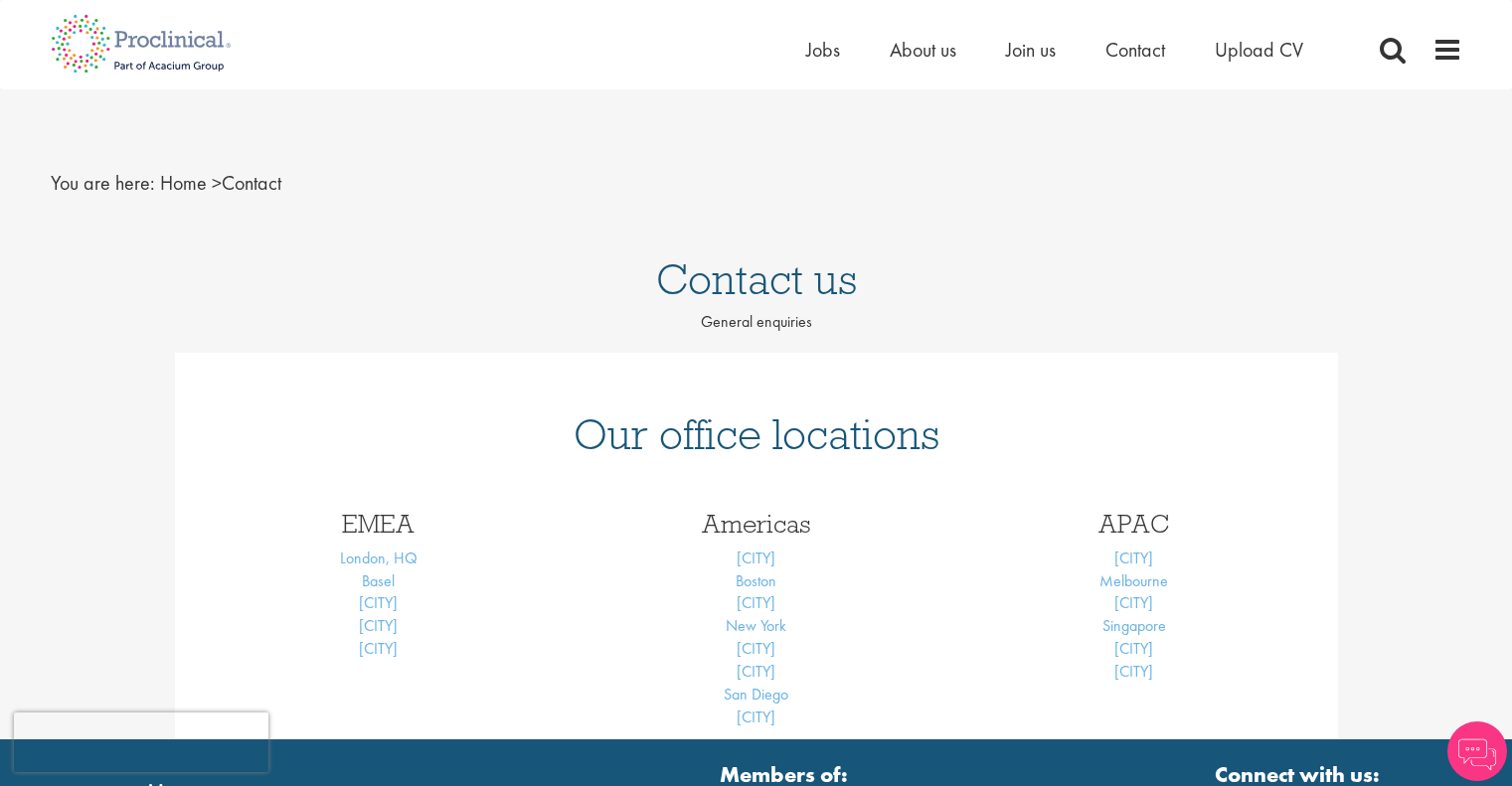 scroll, scrollTop: 0, scrollLeft: 0, axis: both 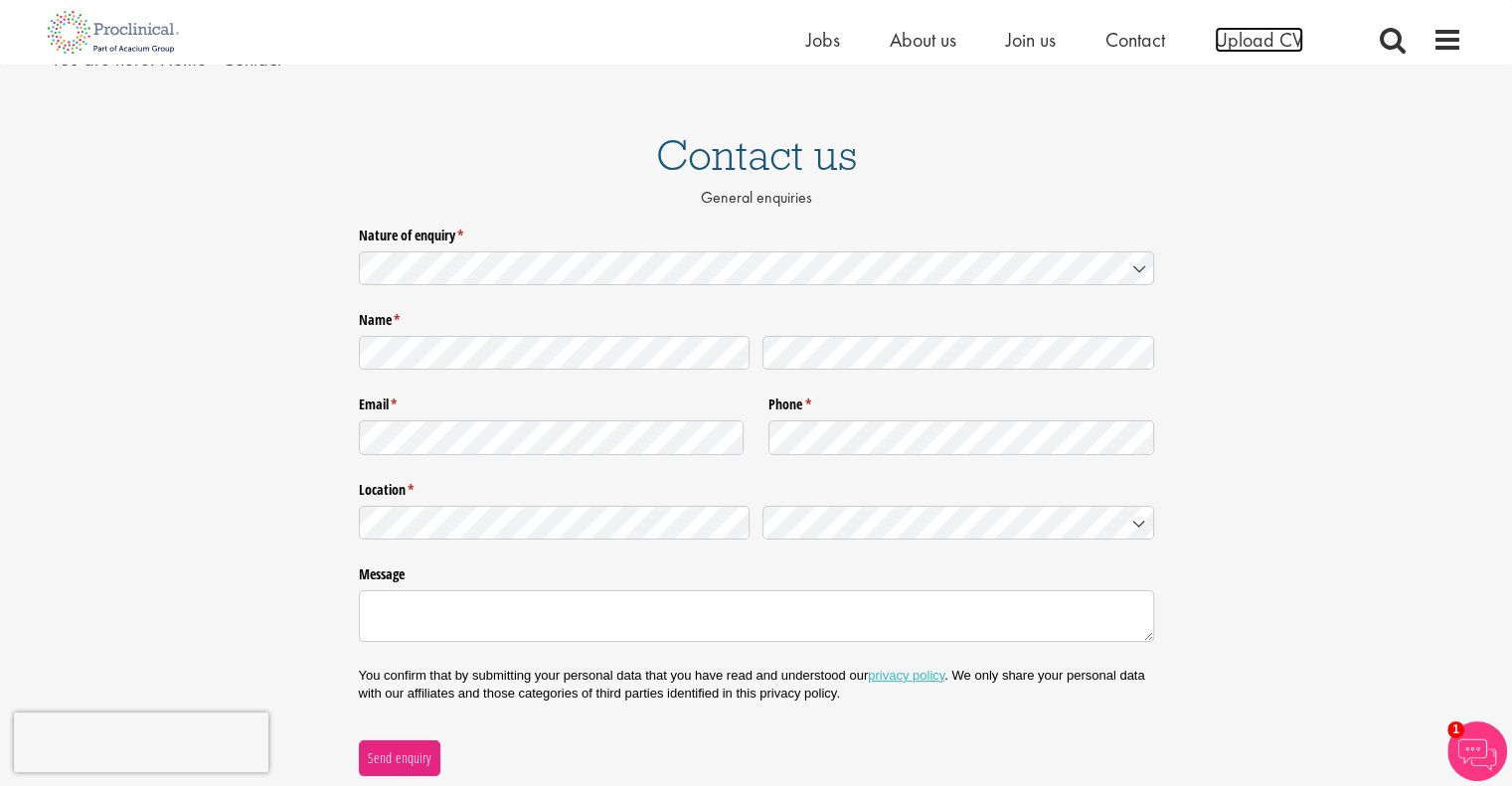click on "Upload CV" at bounding box center [1259, 40] 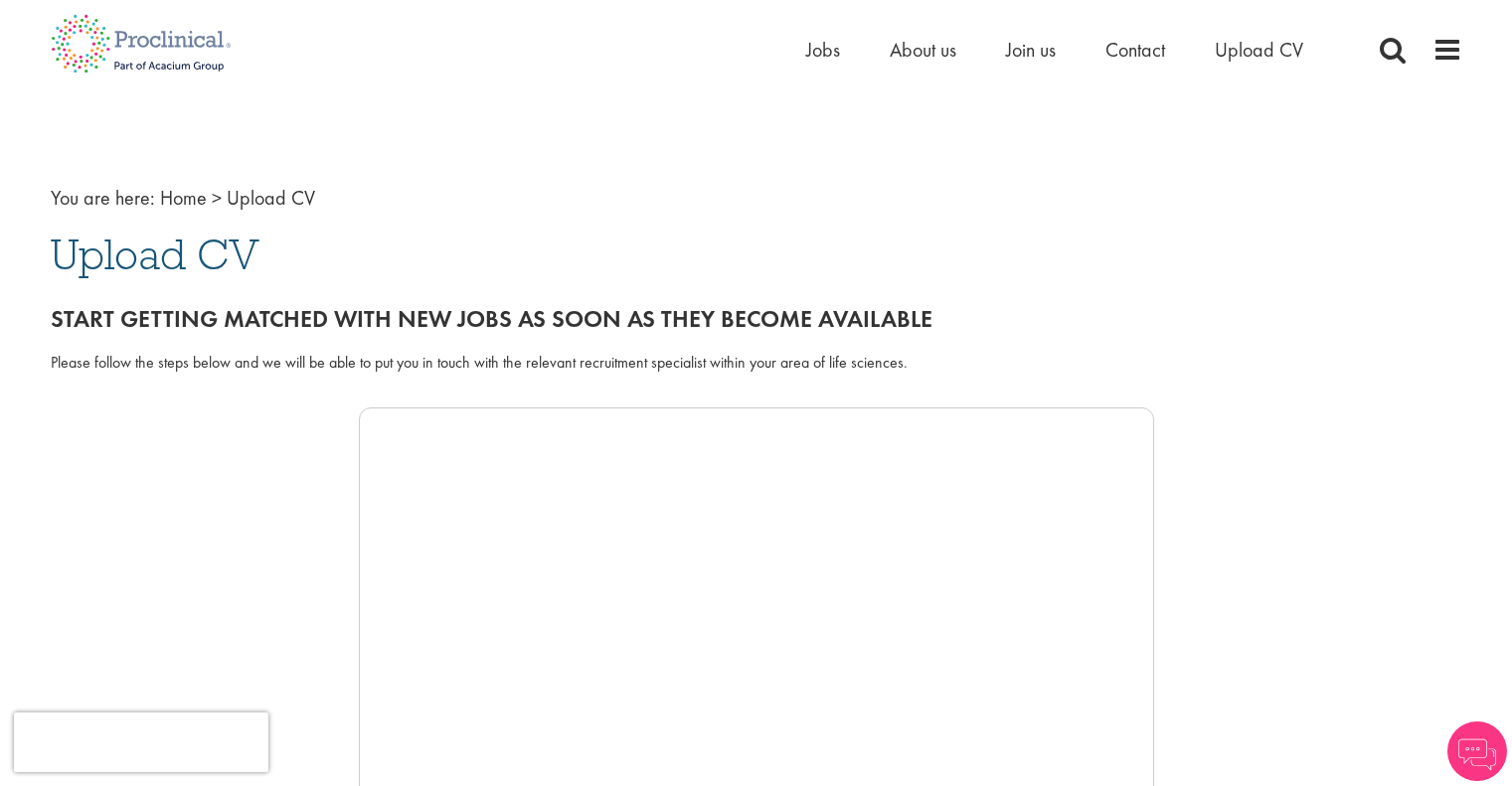scroll, scrollTop: 0, scrollLeft: 0, axis: both 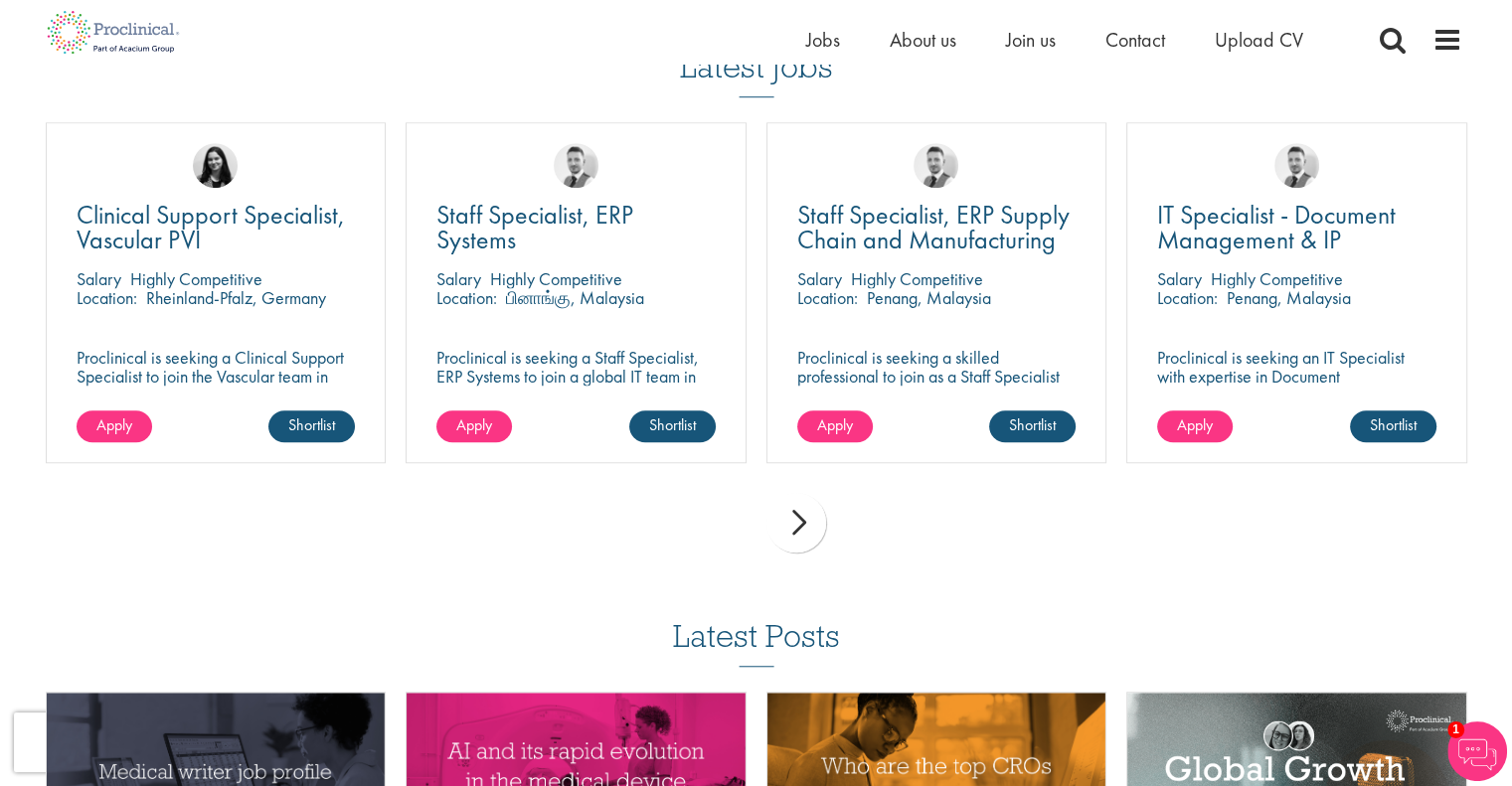 click on "next" at bounding box center [796, 523] 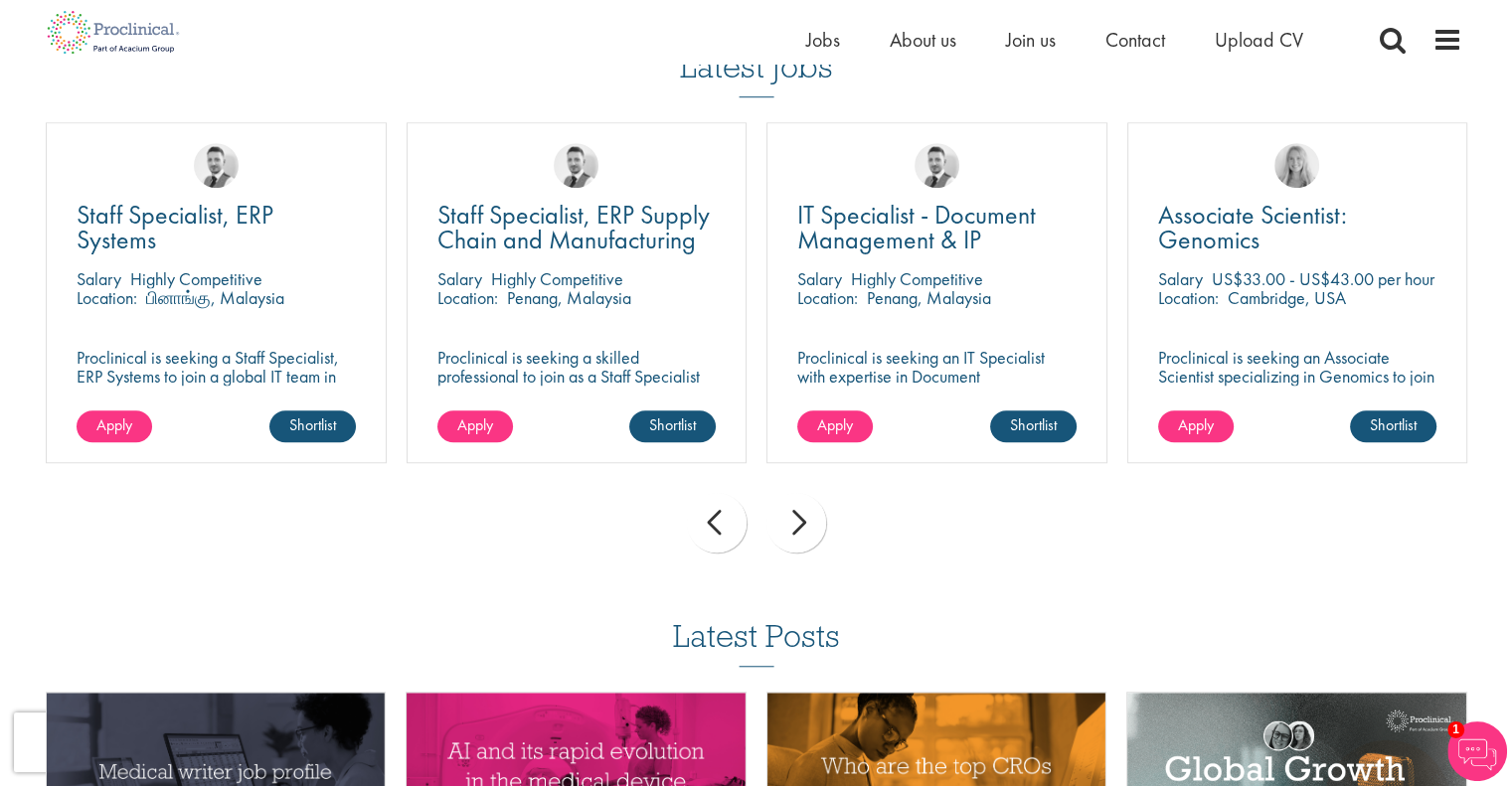 click on "next" at bounding box center (796, 523) 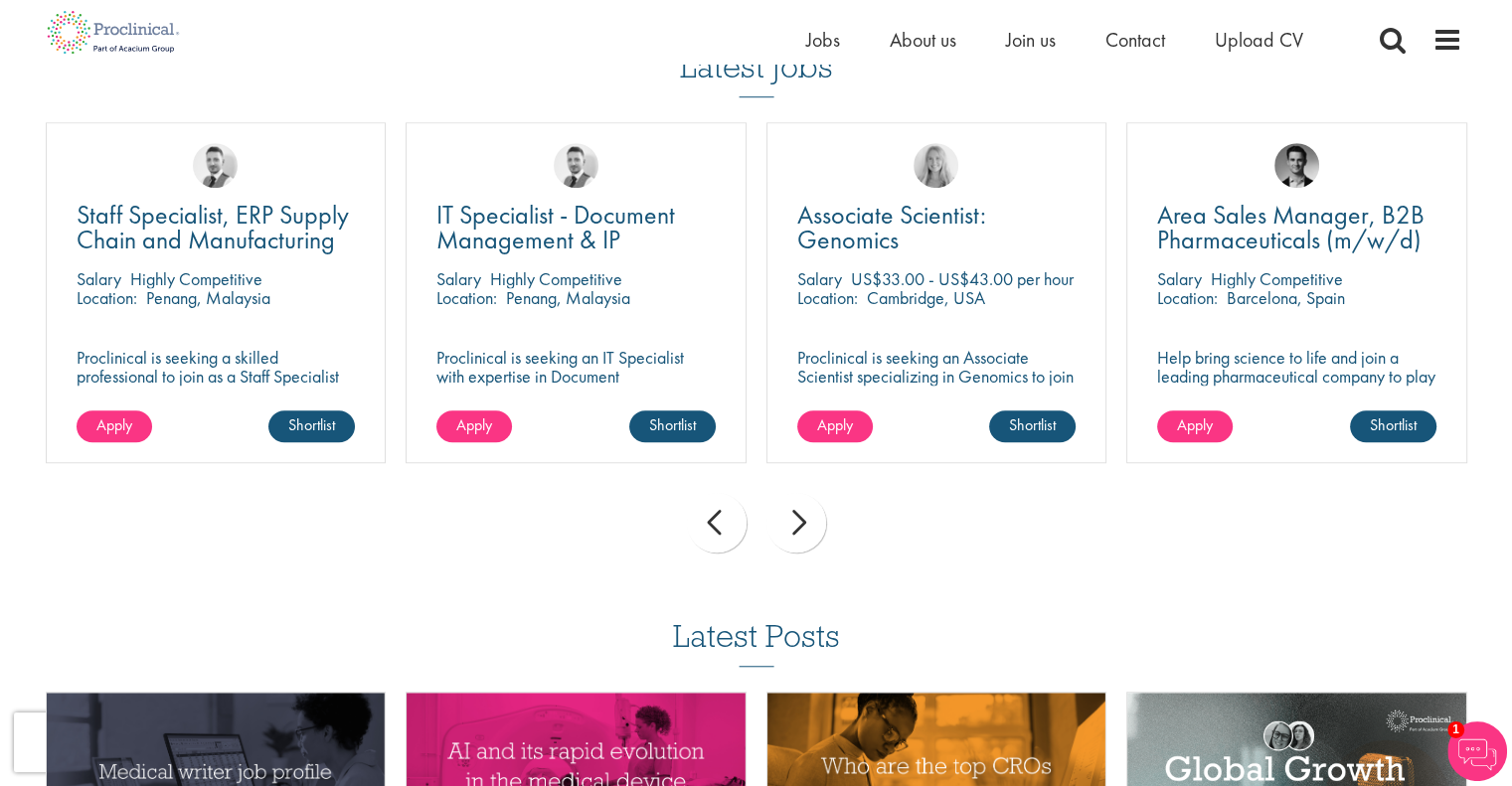 click on "next" at bounding box center [796, 523] 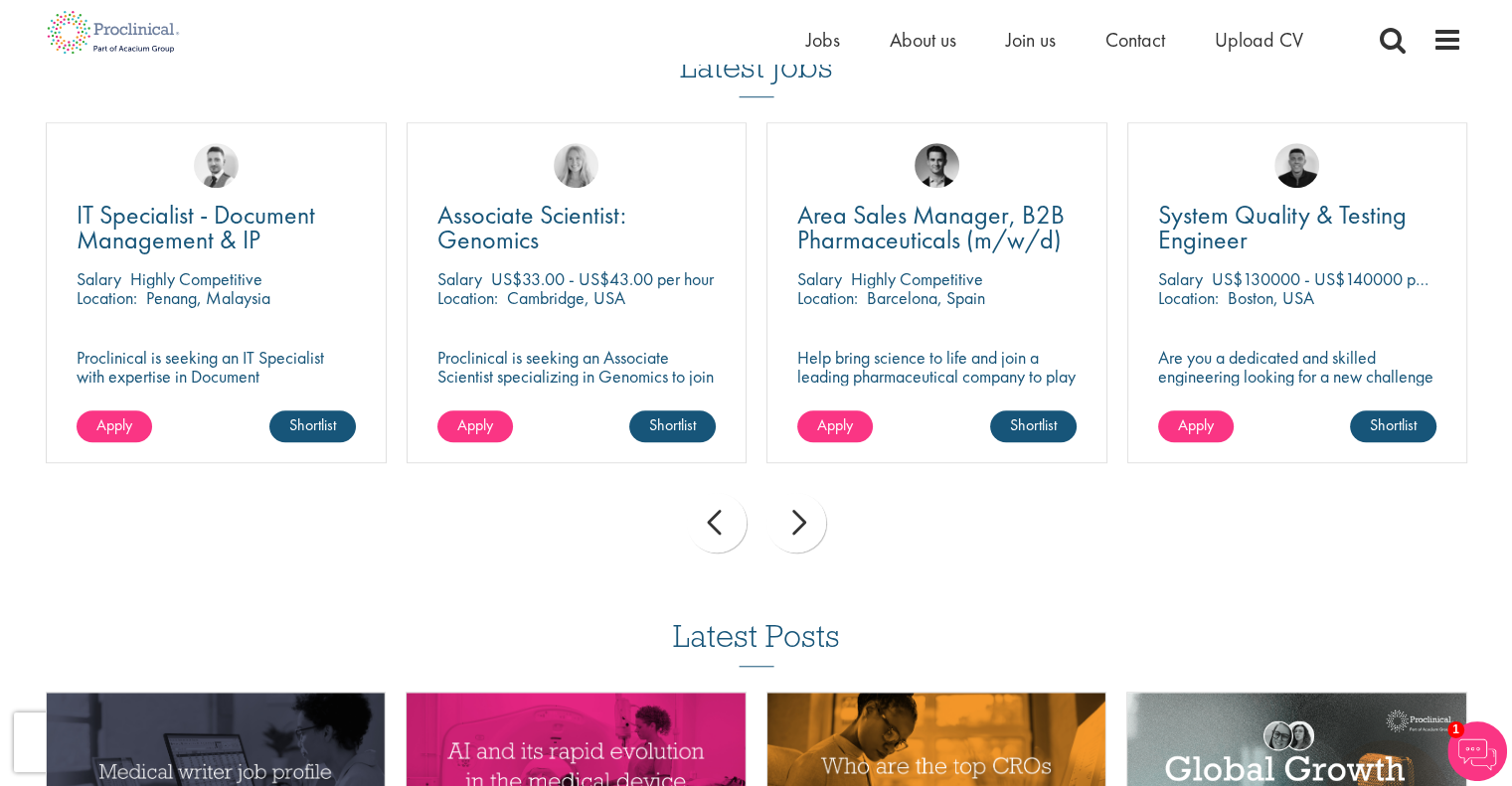 click on "next" at bounding box center [796, 523] 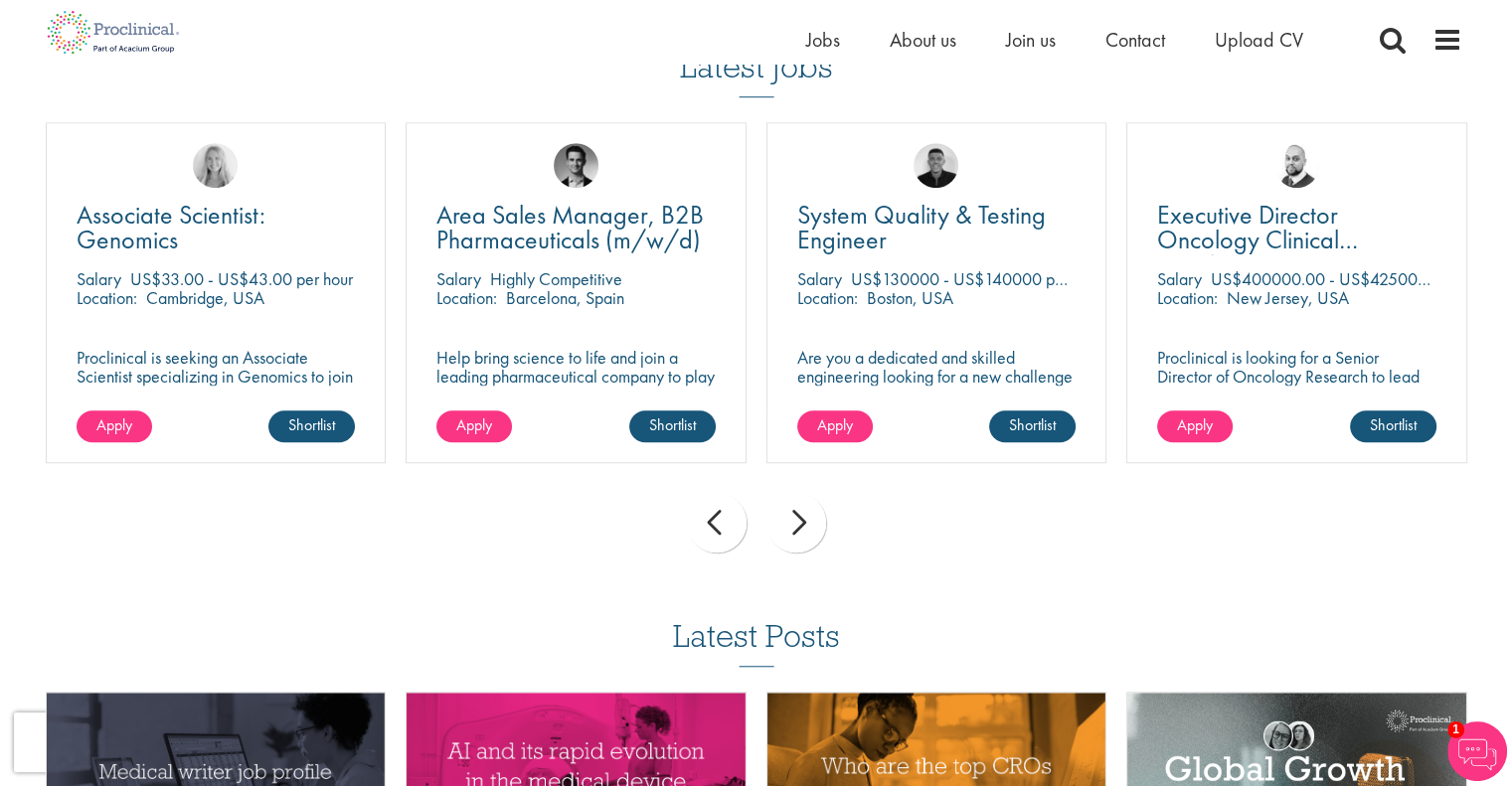 scroll, scrollTop: 1192, scrollLeft: 0, axis: vertical 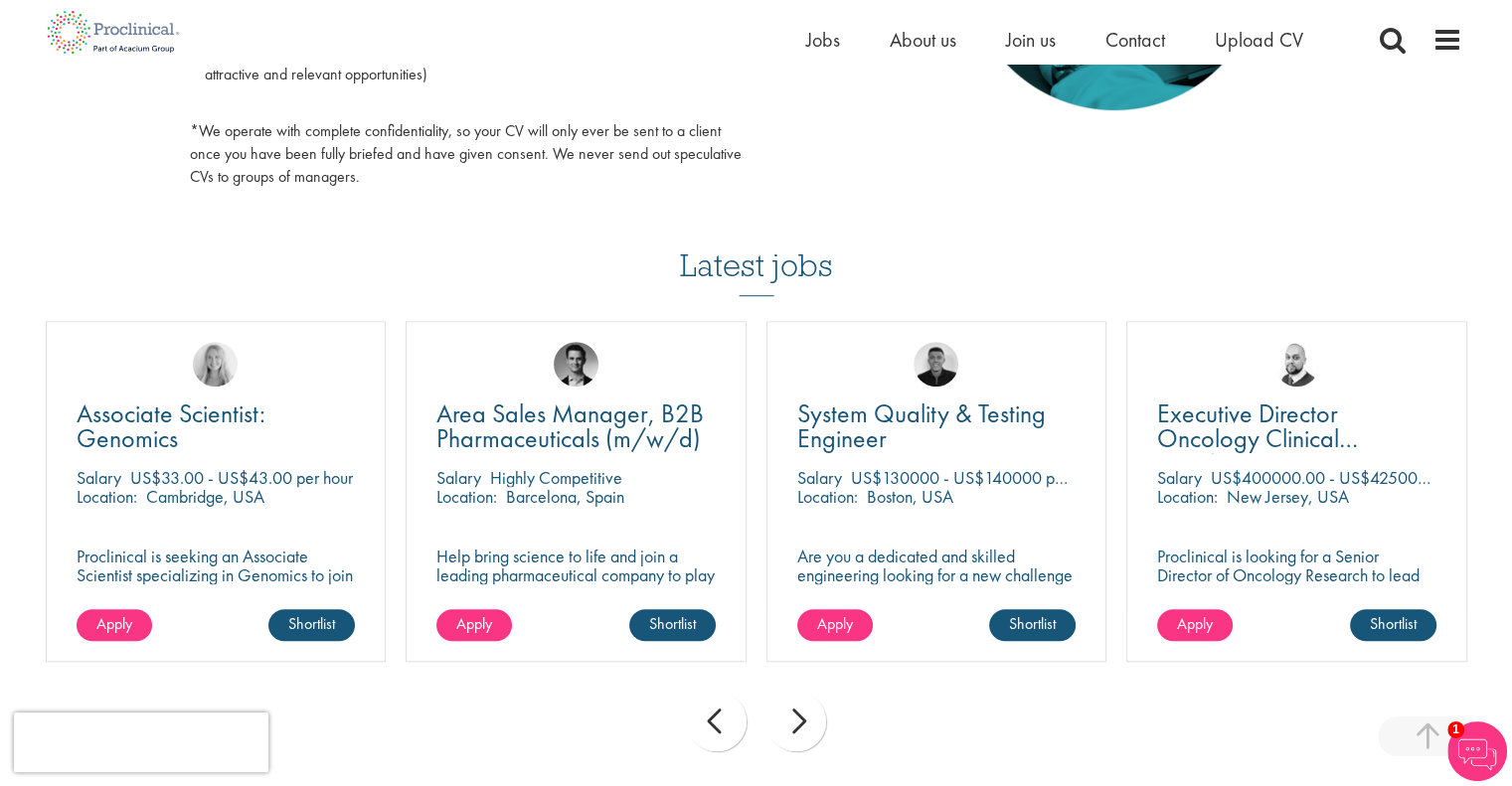 click at bounding box center [1447, 40] 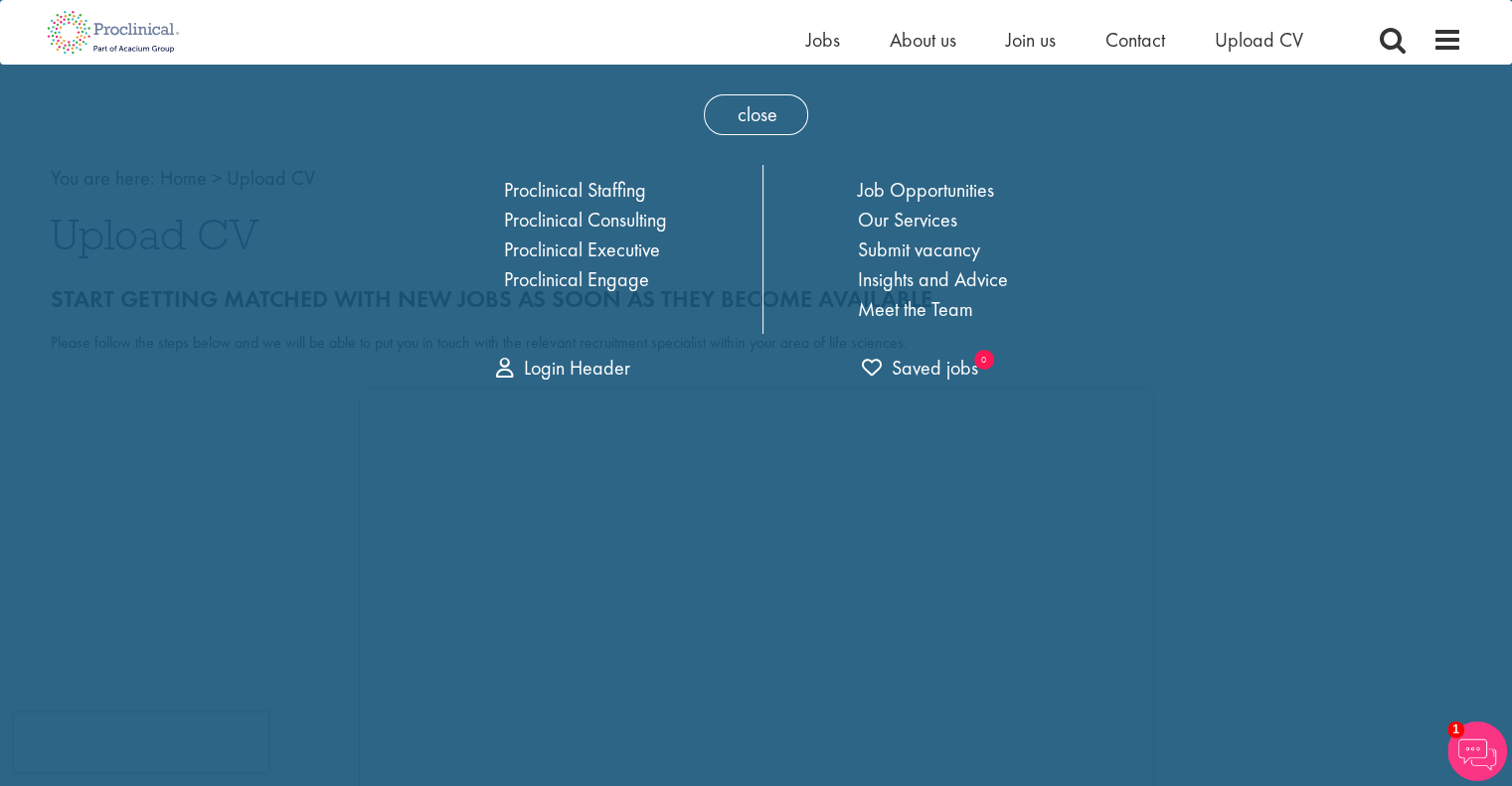 scroll, scrollTop: 0, scrollLeft: 0, axis: both 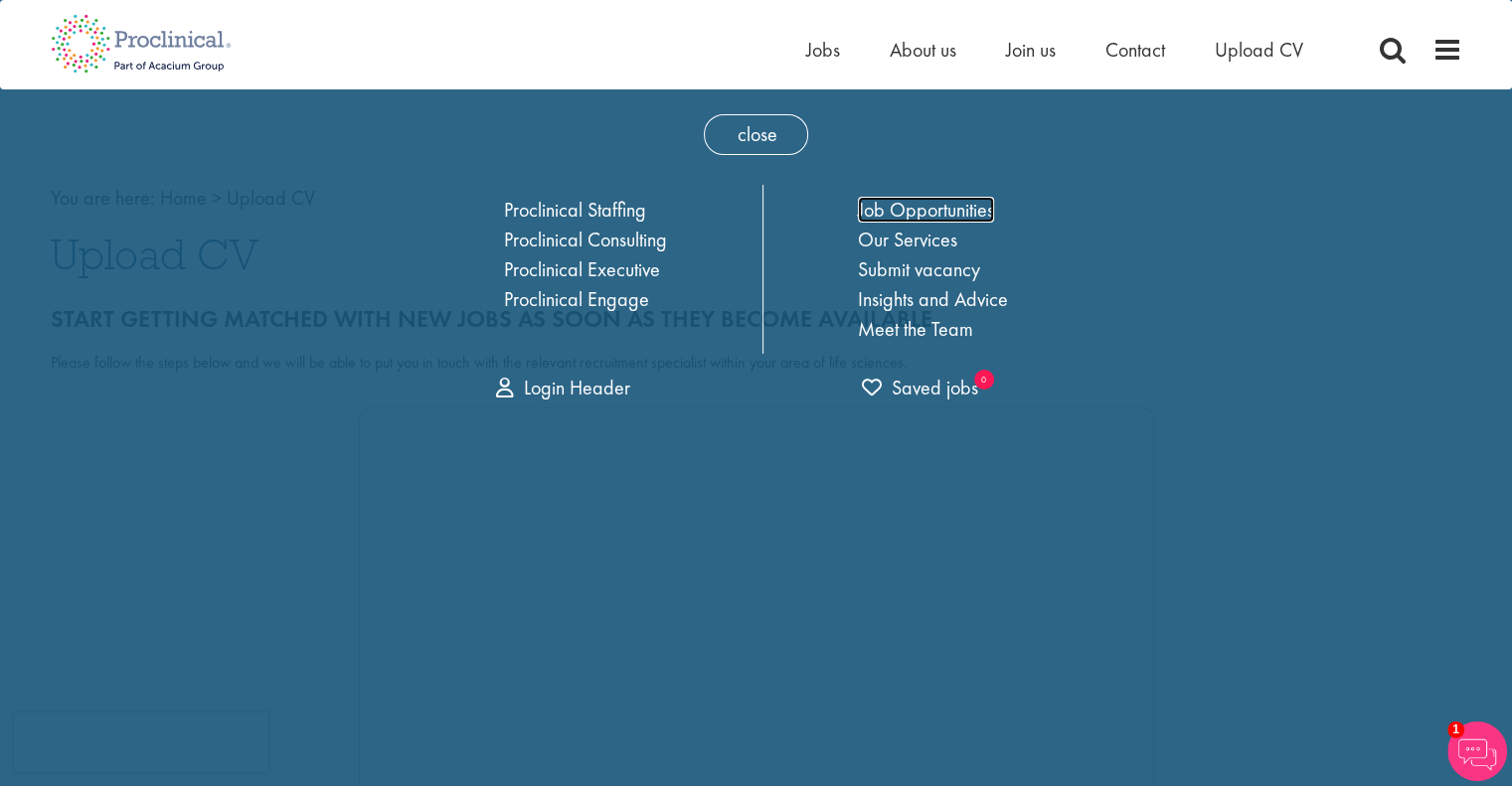 click on "Job Opportunities" at bounding box center (925, 210) 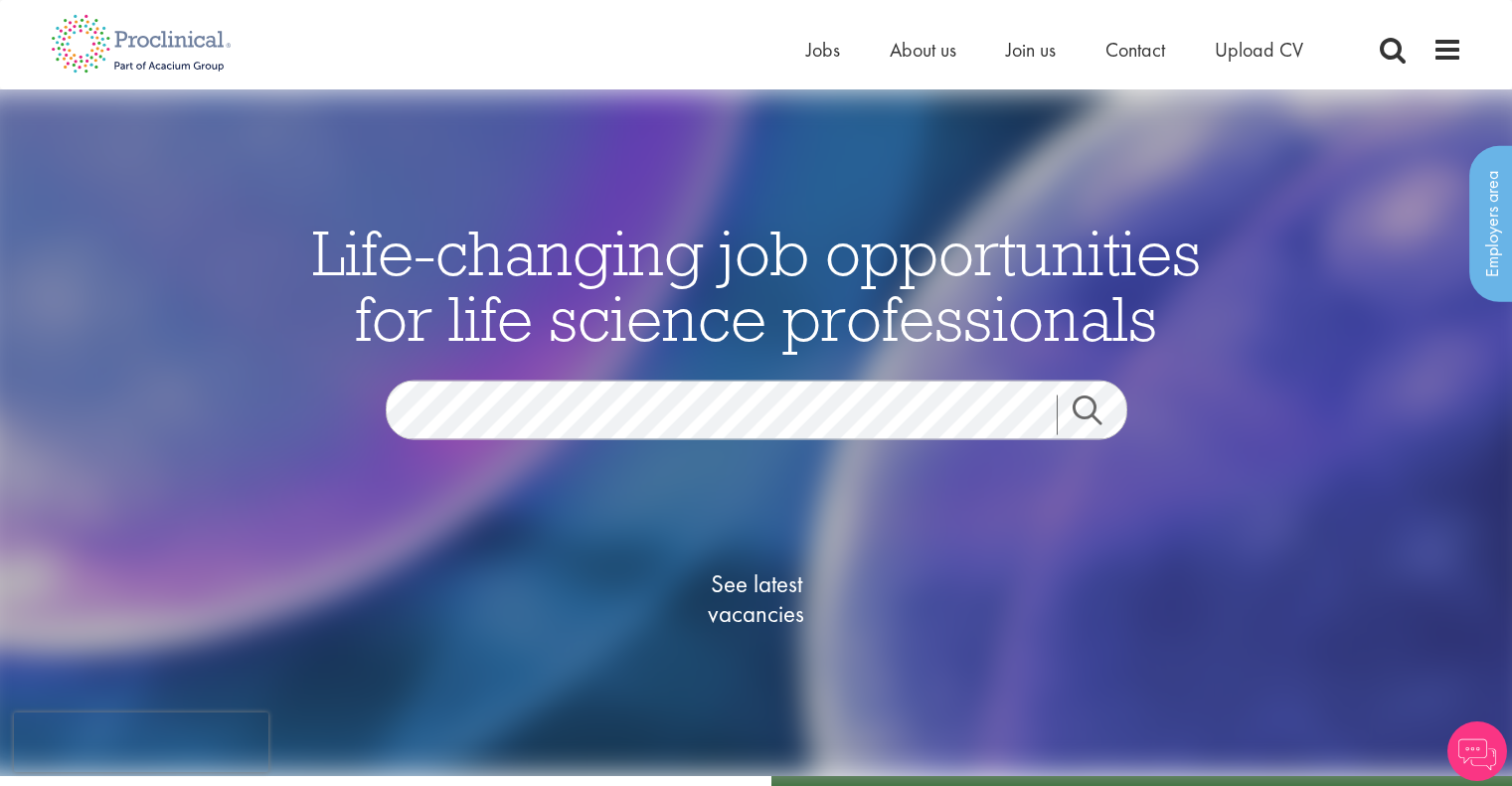 scroll, scrollTop: 0, scrollLeft: 0, axis: both 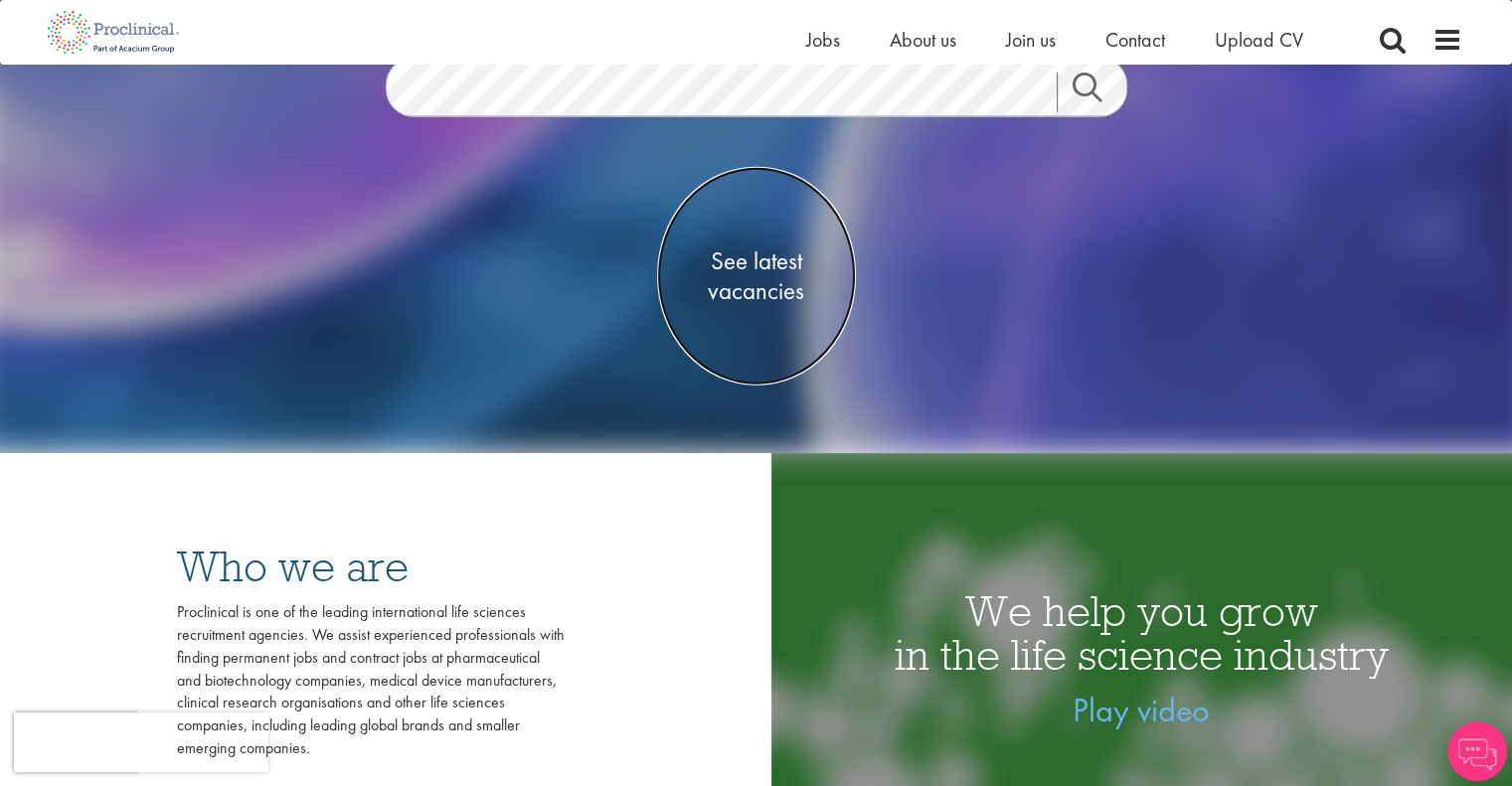 click on "See latest  vacancies" at bounding box center [756, 276] 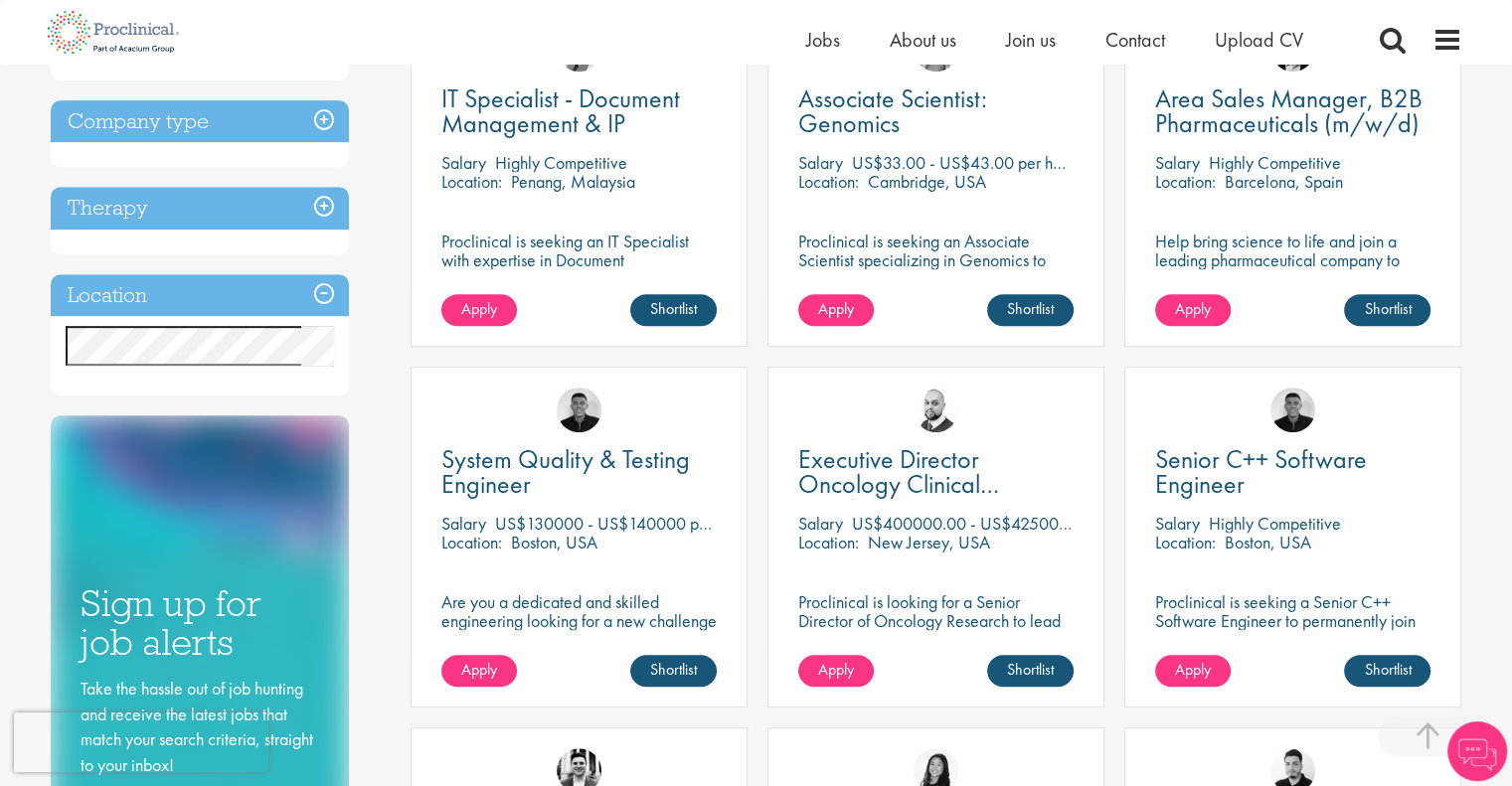 scroll, scrollTop: 0, scrollLeft: 0, axis: both 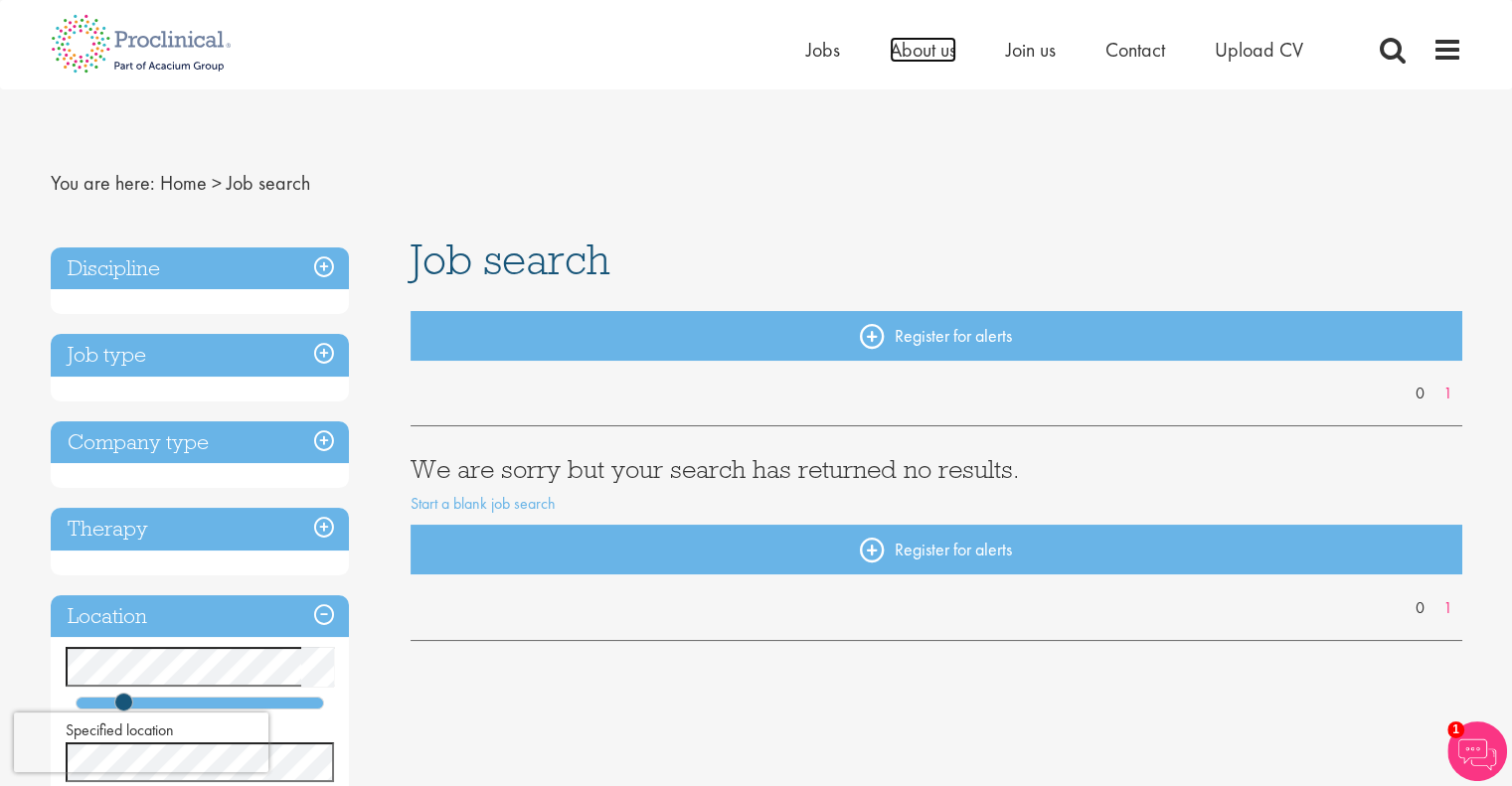 click on "About us" at bounding box center (923, 50) 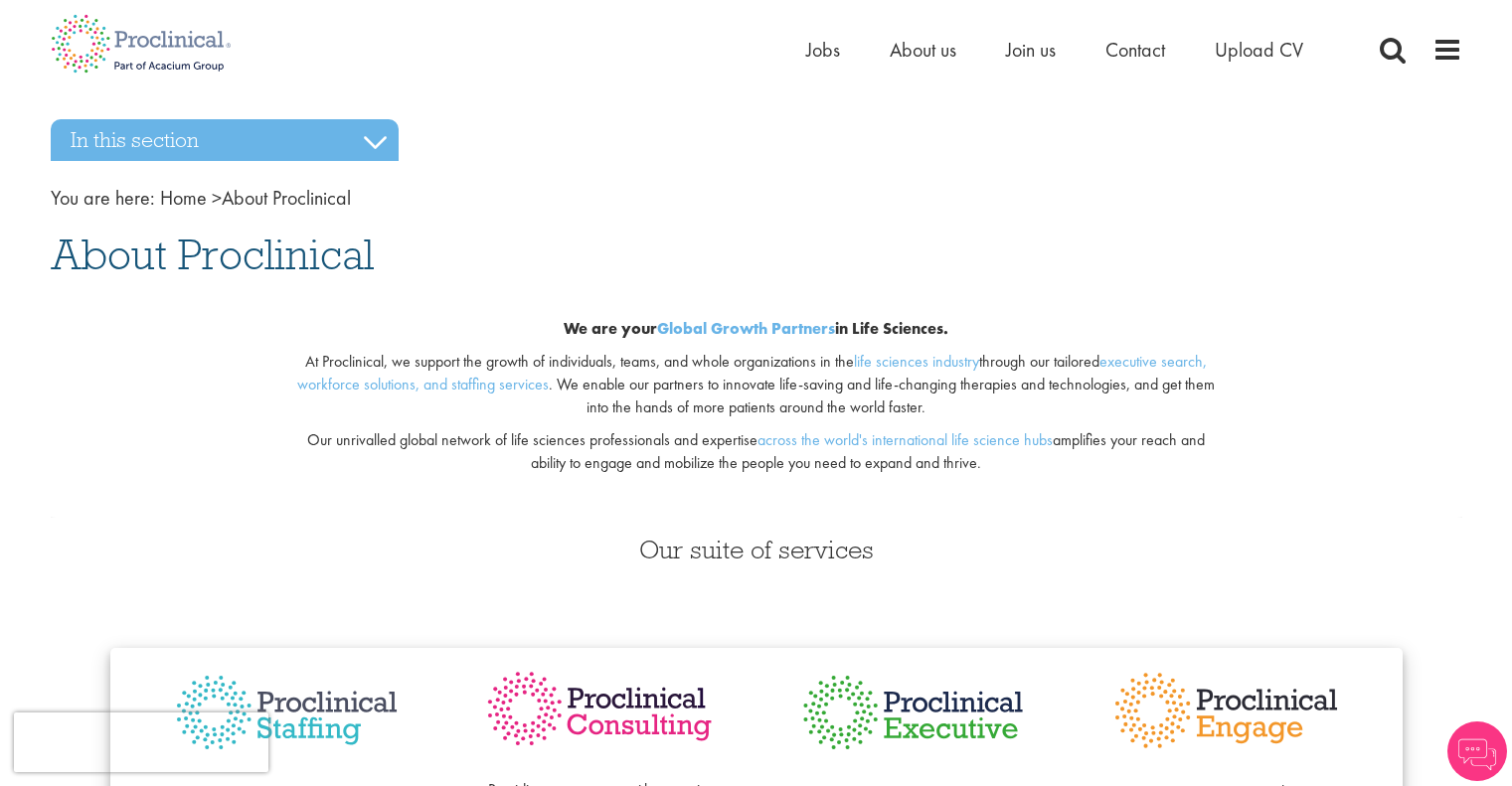 scroll, scrollTop: 0, scrollLeft: 0, axis: both 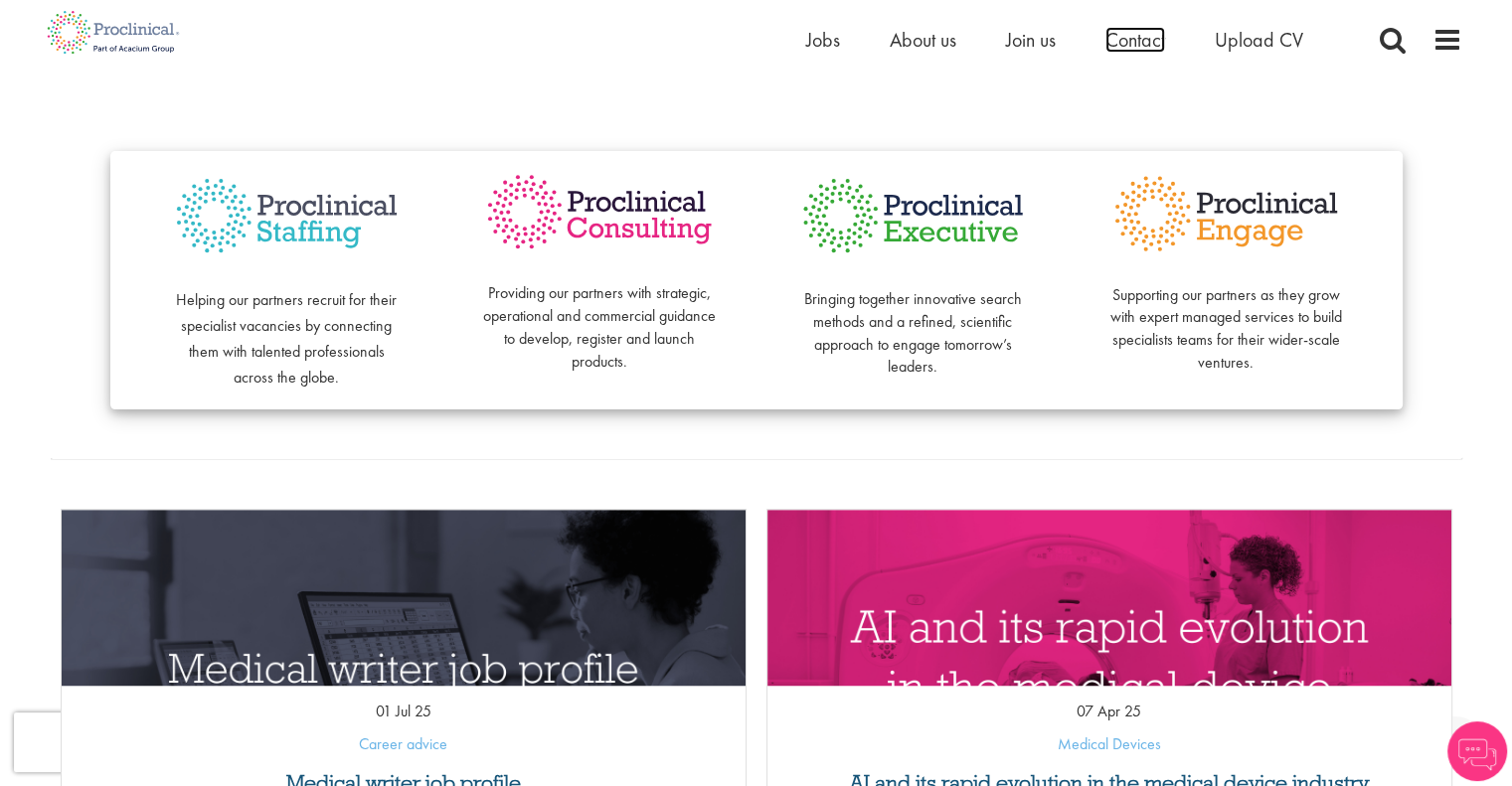 click on "Contact" at bounding box center (1135, 40) 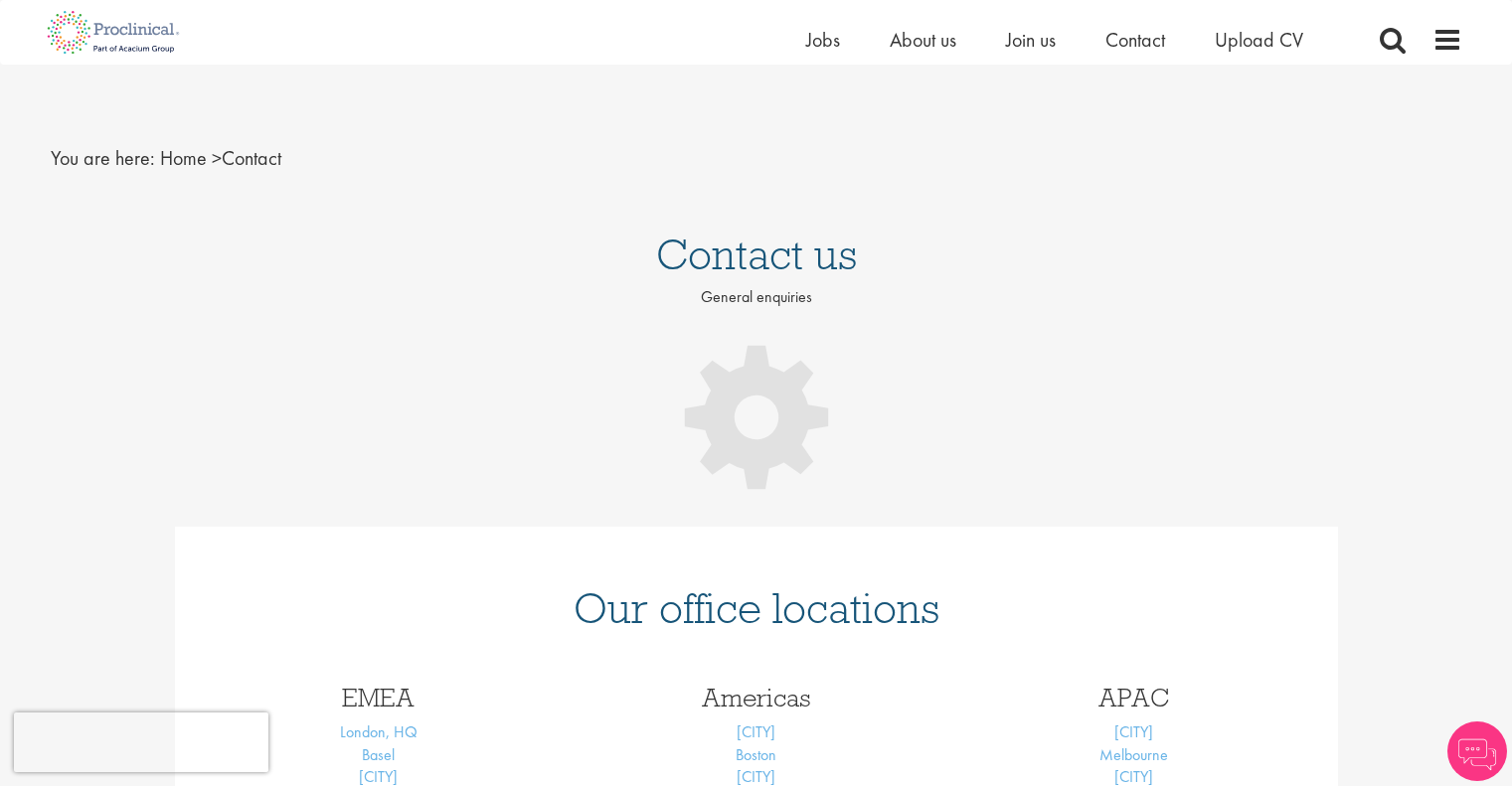 scroll, scrollTop: 199, scrollLeft: 0, axis: vertical 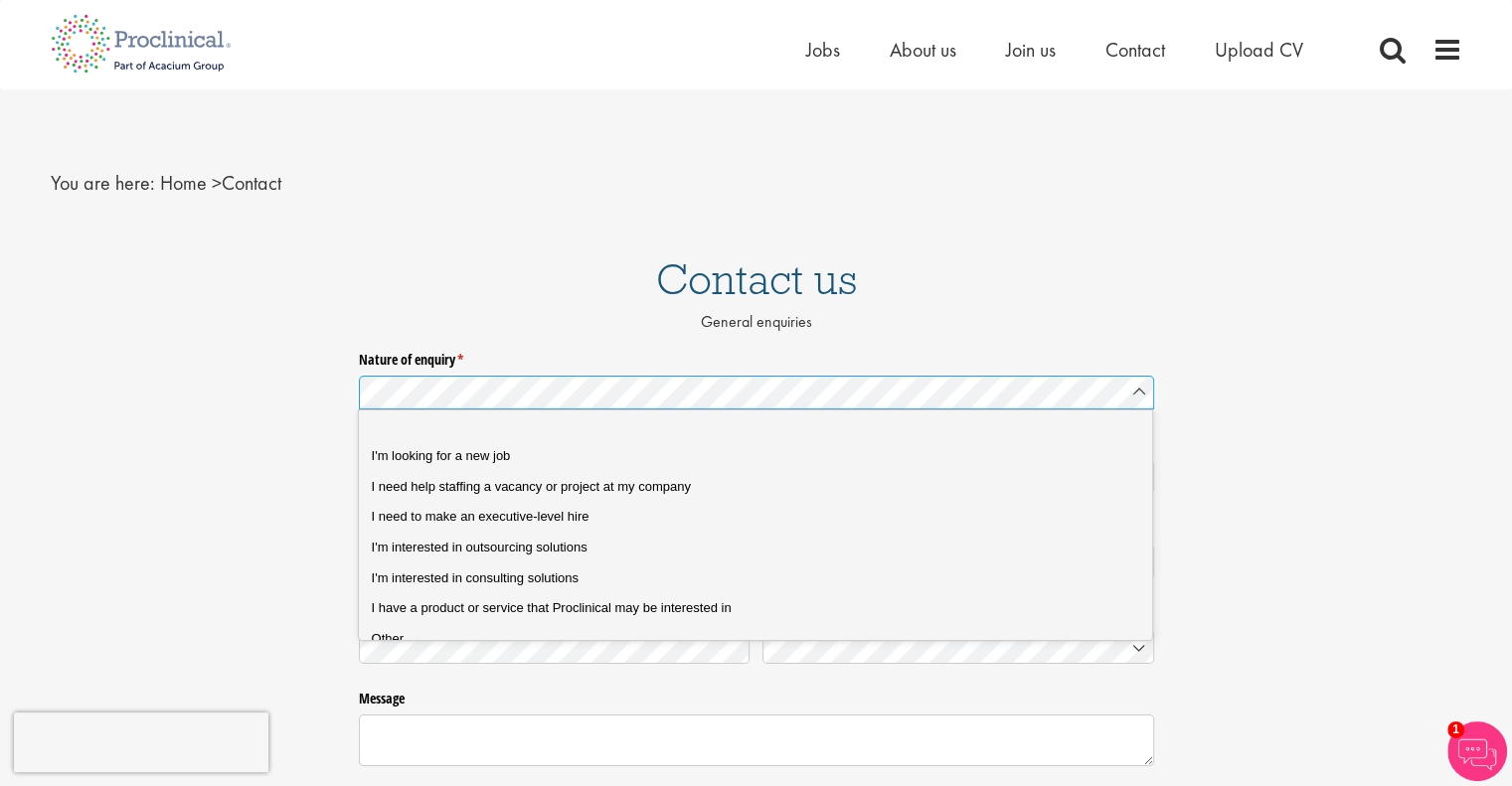 click on "I'm looking for a new job" at bounding box center (763, 456) 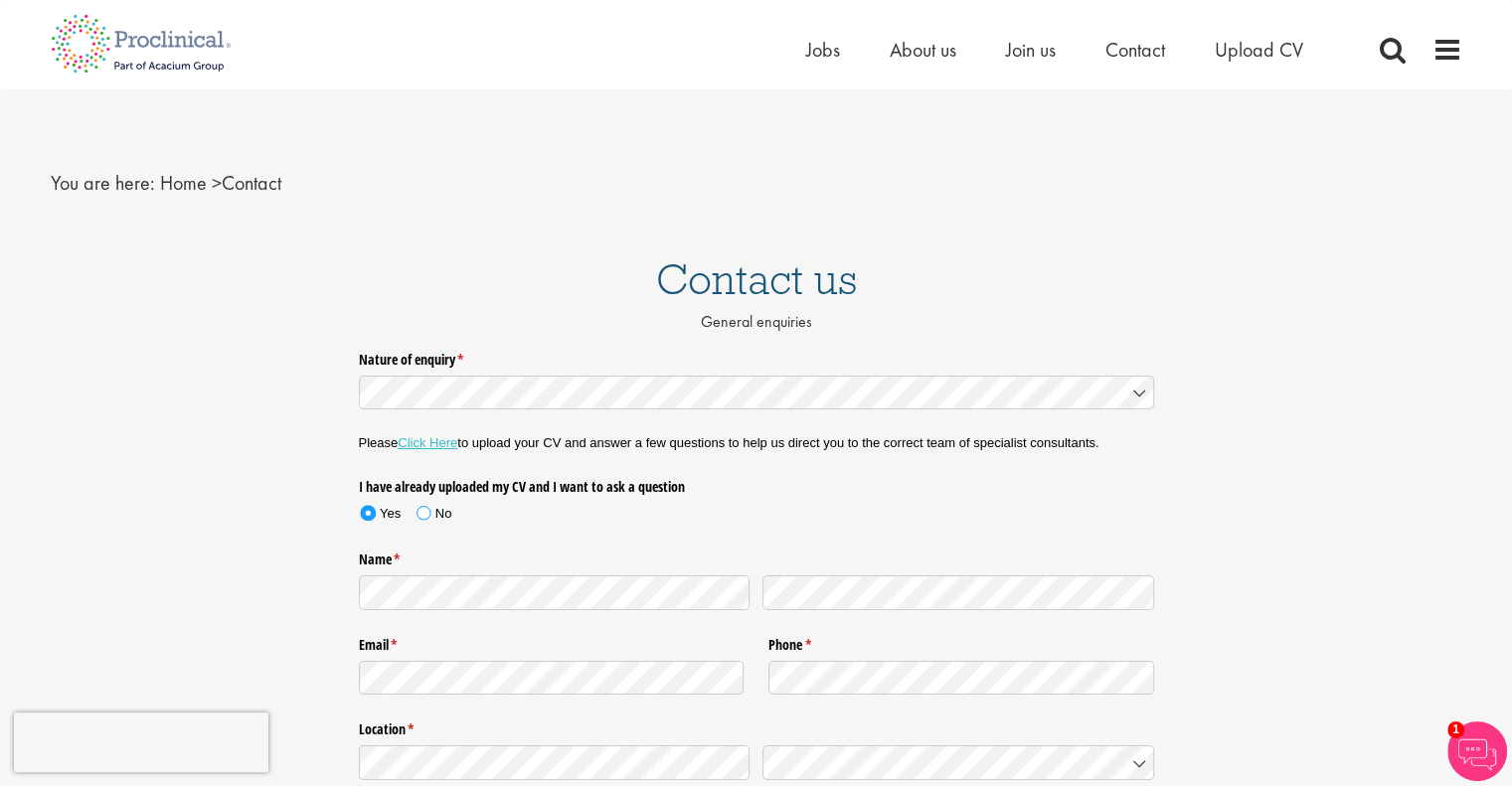 click at bounding box center (423, 513) 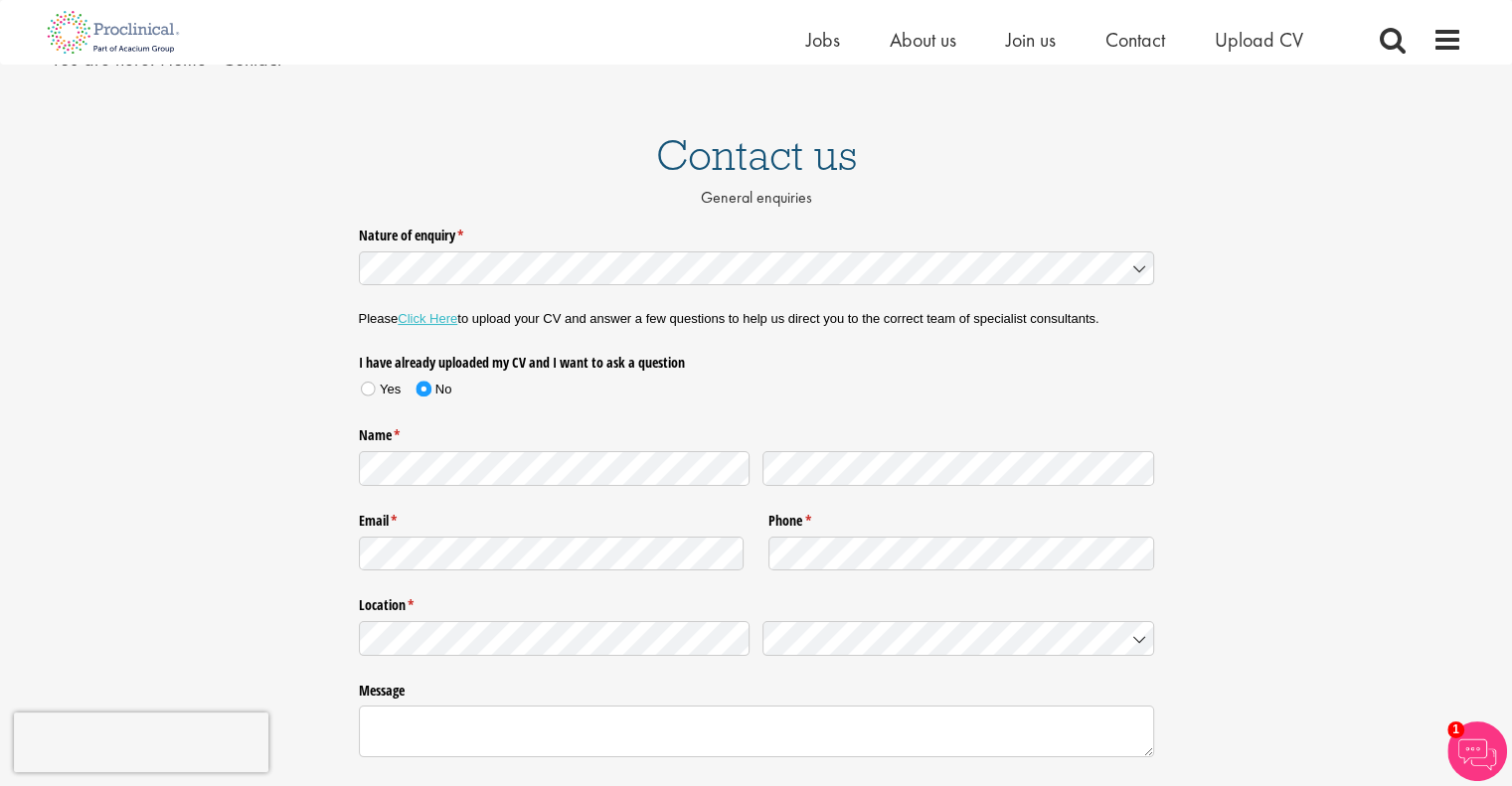 scroll, scrollTop: 199, scrollLeft: 0, axis: vertical 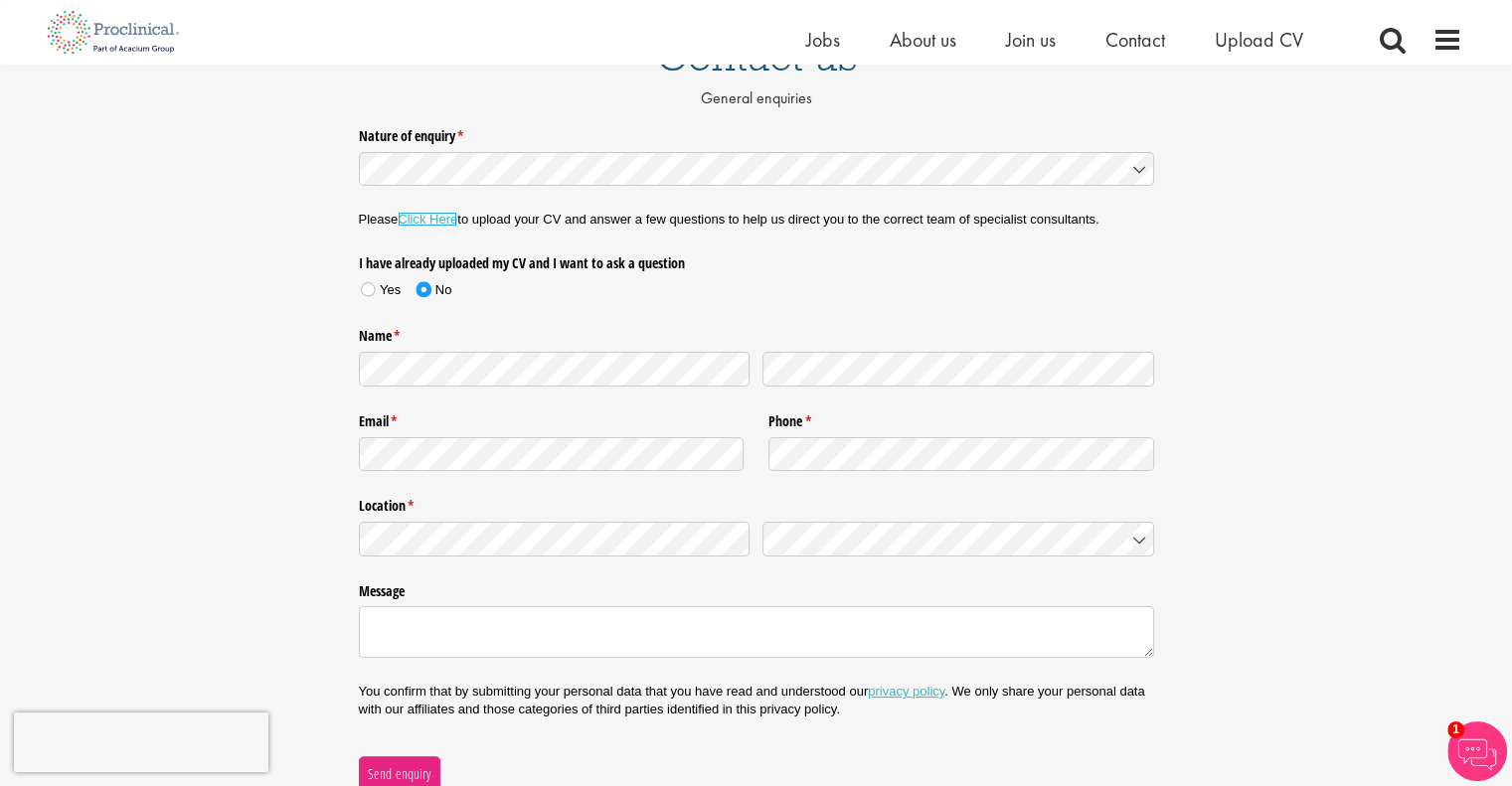 click on "Click Here" at bounding box center [427, 219] 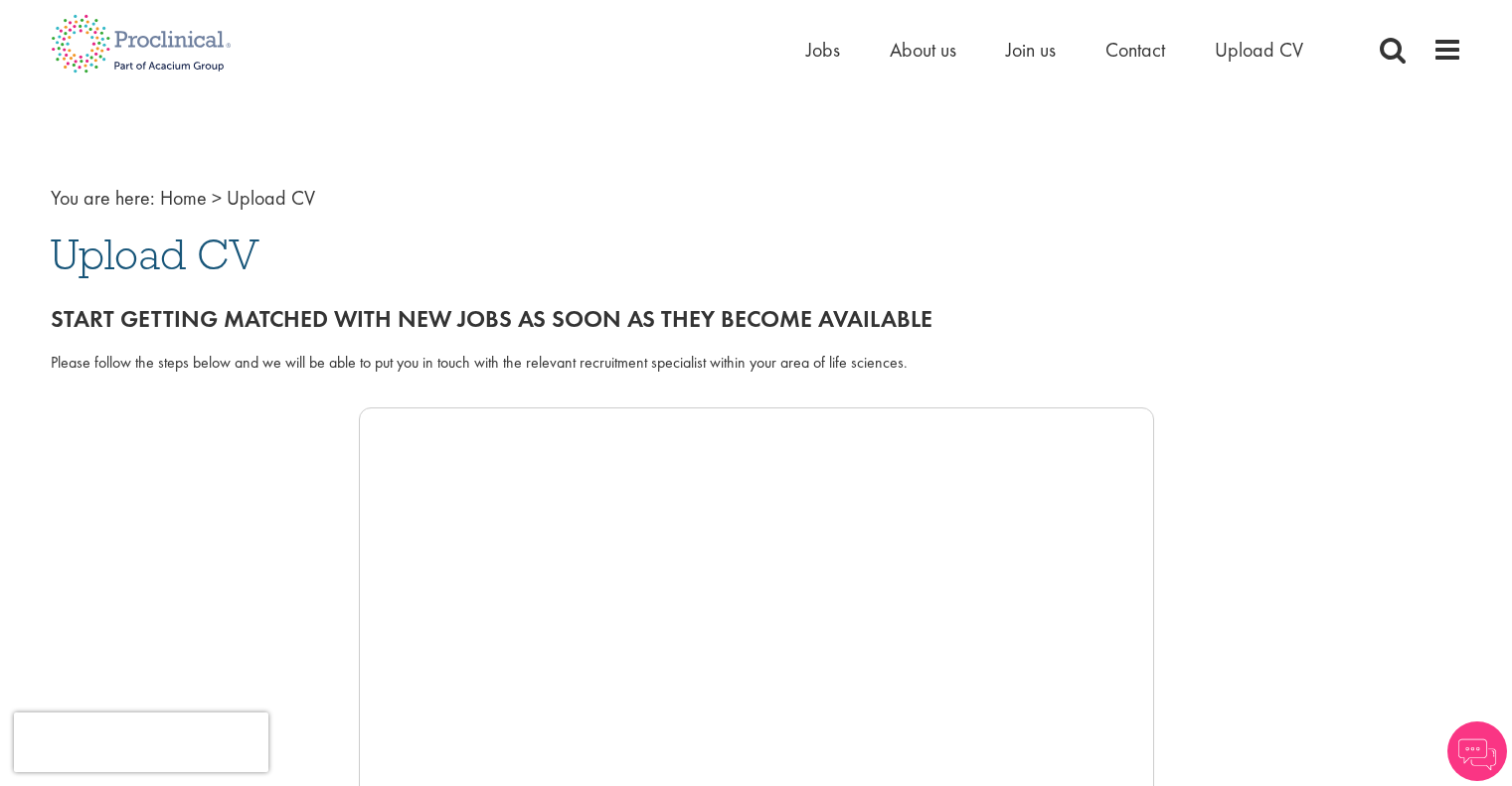 scroll, scrollTop: 0, scrollLeft: 0, axis: both 